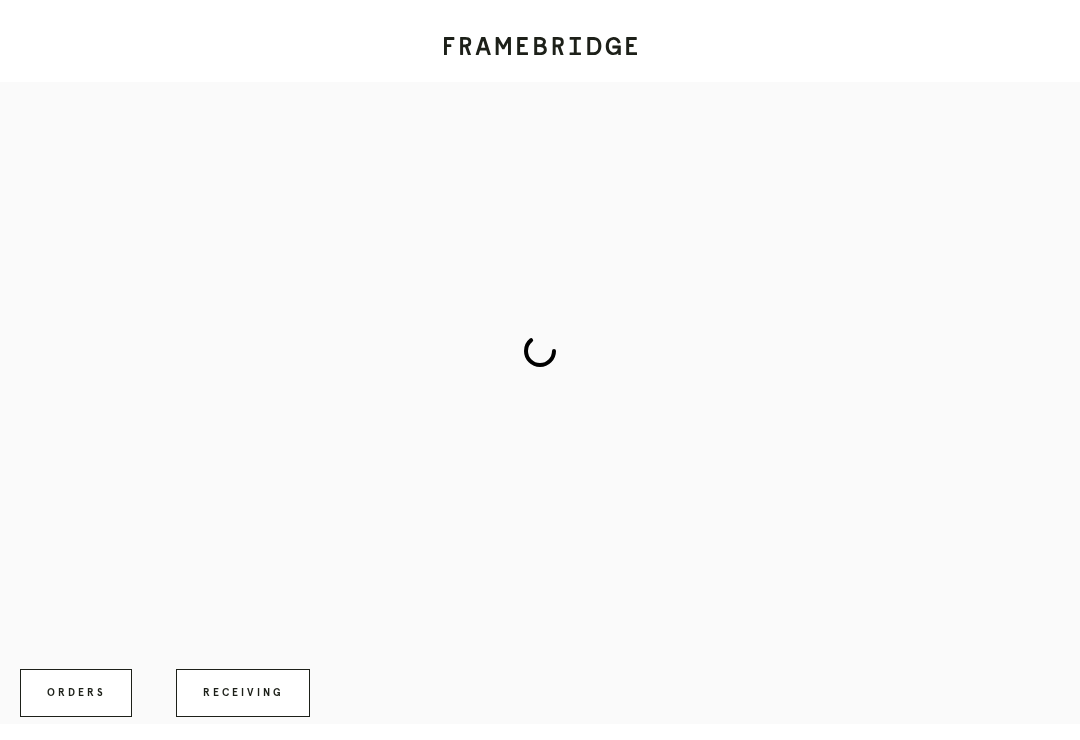 scroll, scrollTop: 83, scrollLeft: 0, axis: vertical 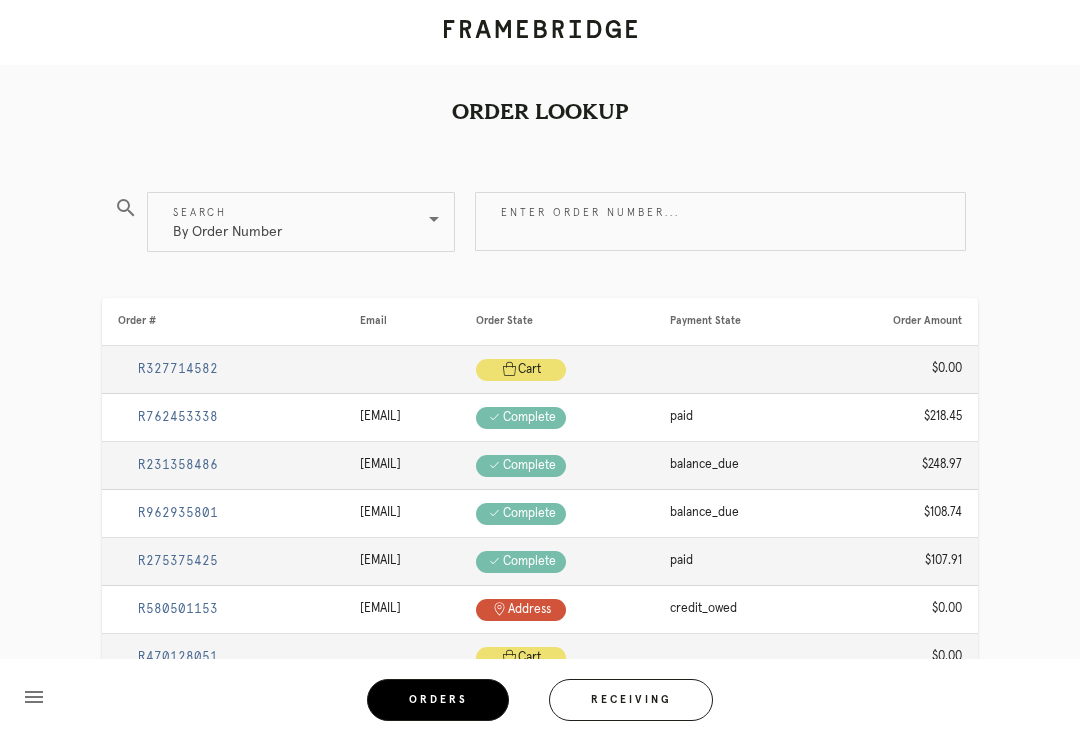 click on "Receiving" at bounding box center [631, 700] 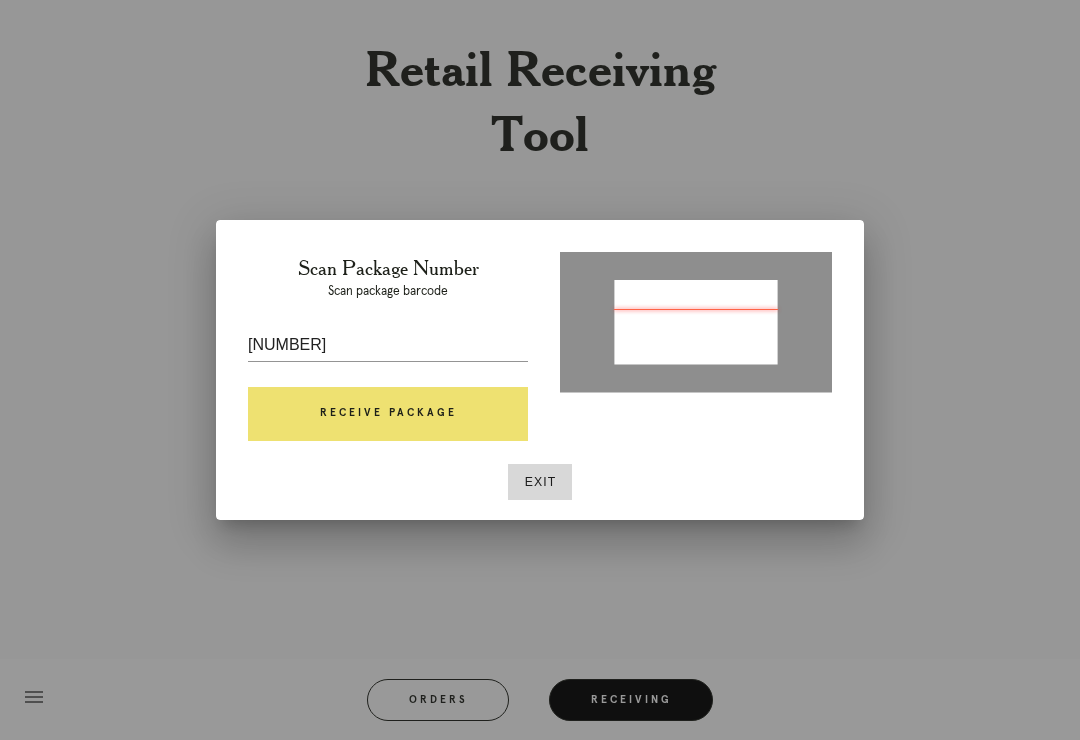 click on "Receive Package" at bounding box center [388, 414] 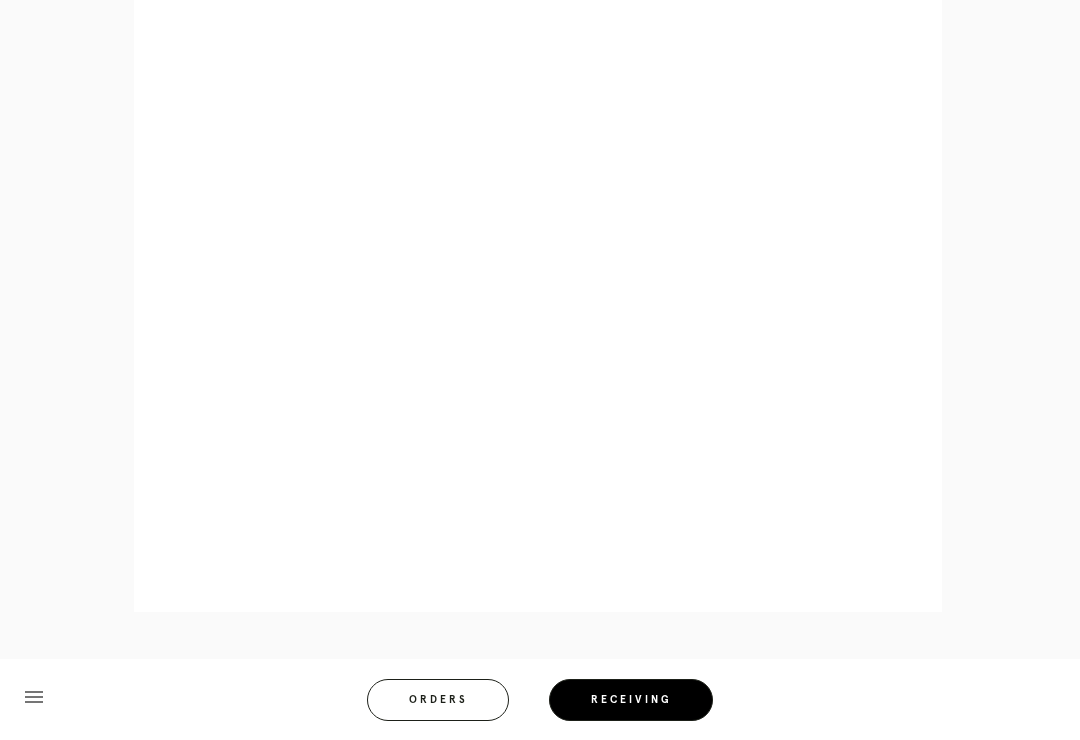 scroll, scrollTop: 858, scrollLeft: 0, axis: vertical 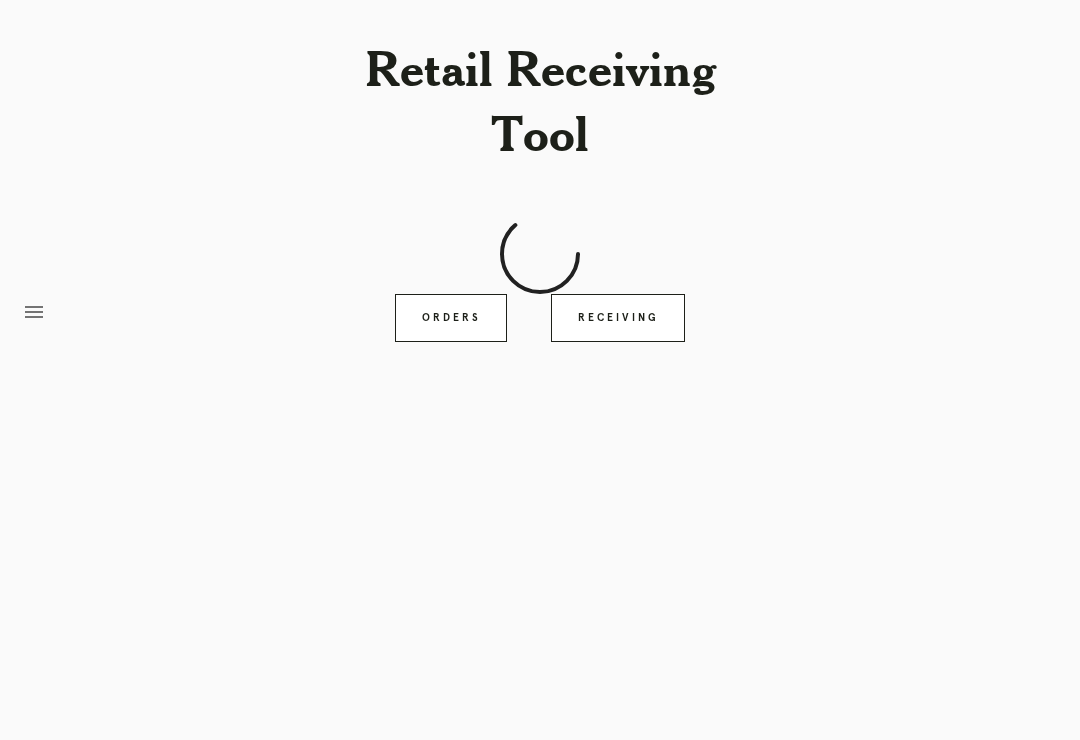 click on "Retail Receiving Tool
menu
Orders
Receiving
Logged in as:   audrey.fackrell@framebridge.com   Greenwich Village
Logout" at bounding box center (540, 370) 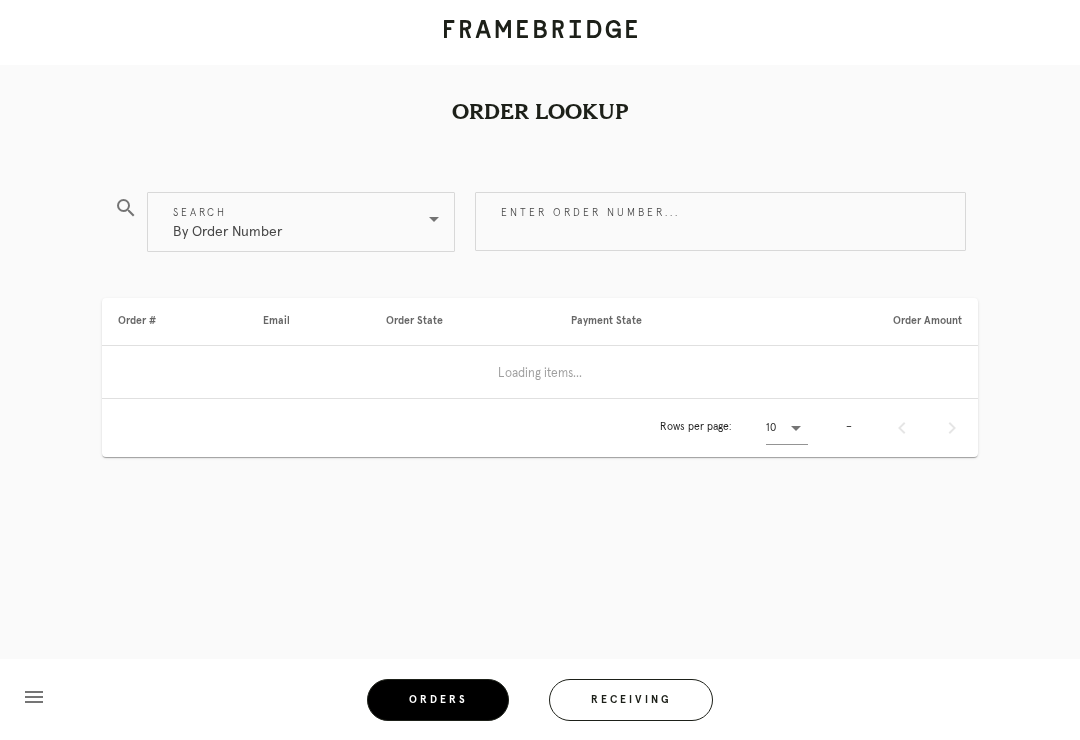 click on "Receiving" at bounding box center [631, 700] 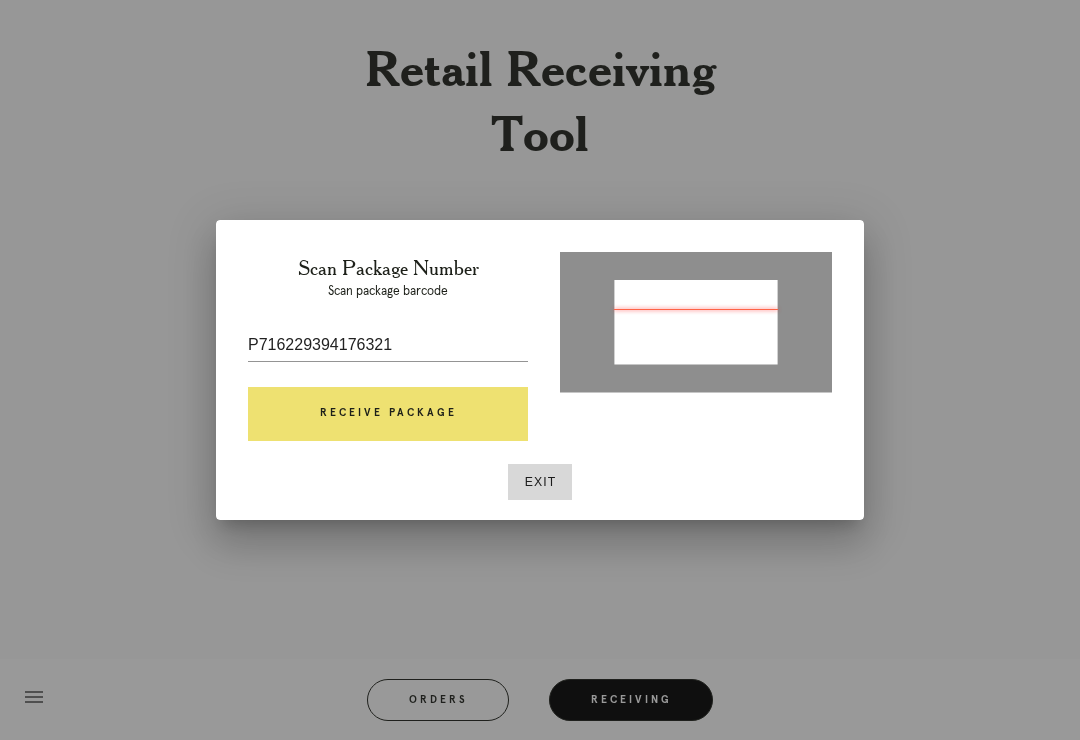 click on "Receive Package" at bounding box center [388, 414] 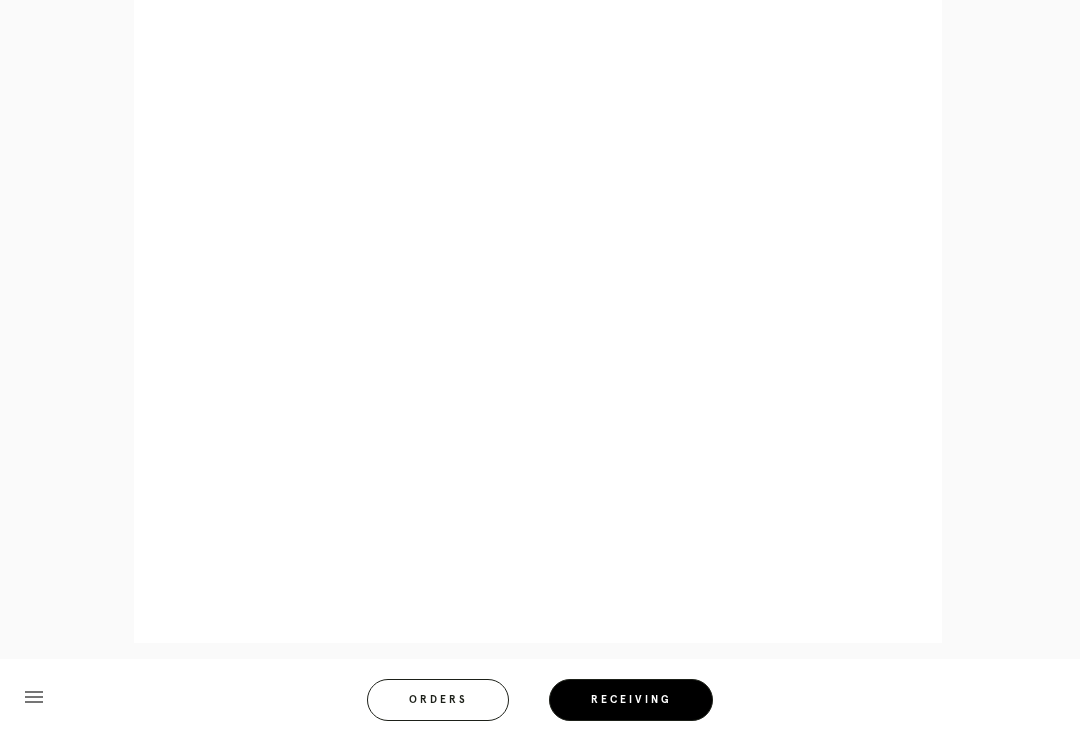 scroll, scrollTop: 858, scrollLeft: 0, axis: vertical 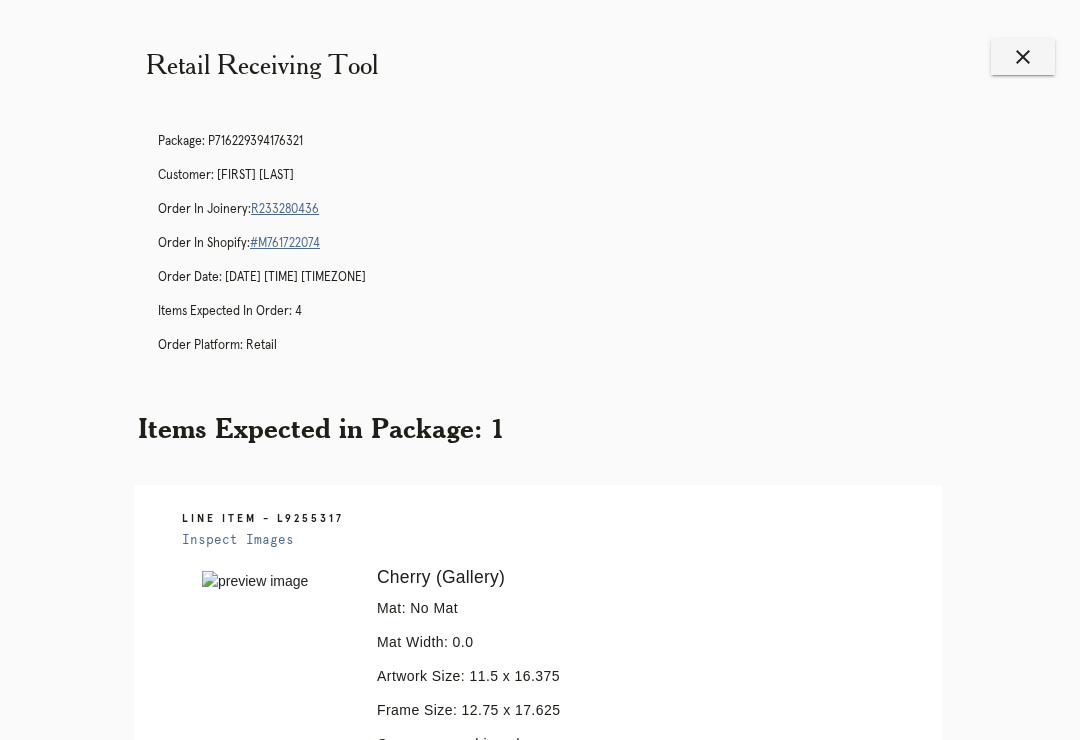 click on "close" at bounding box center [1023, 57] 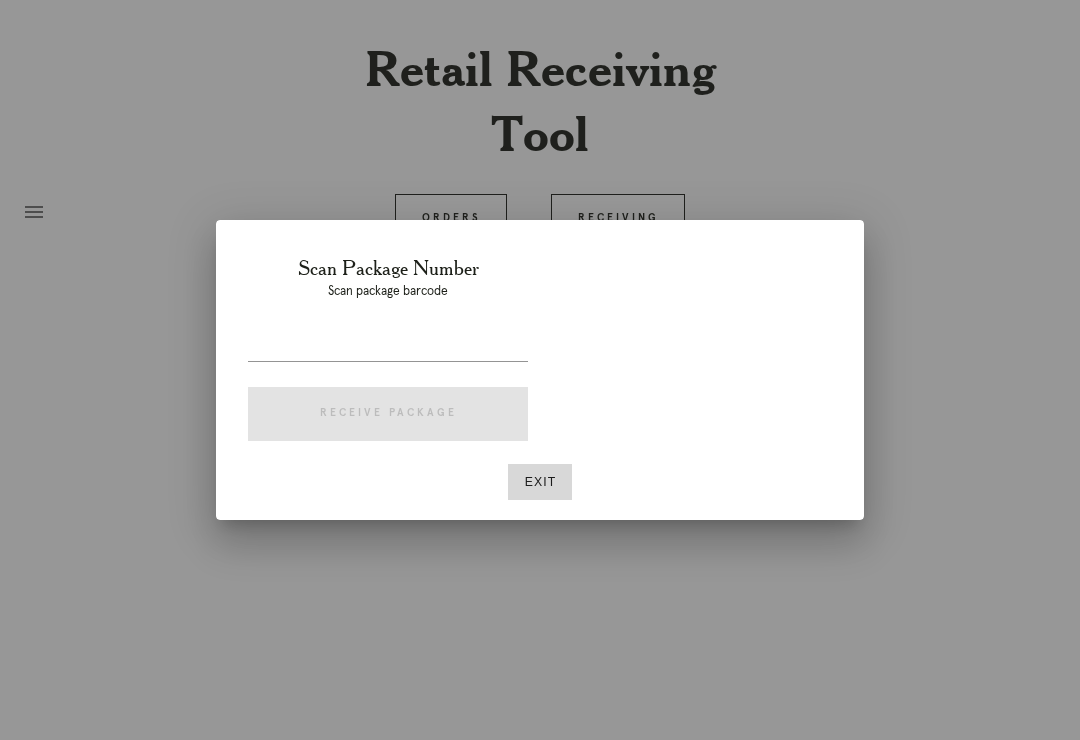scroll, scrollTop: 0, scrollLeft: 0, axis: both 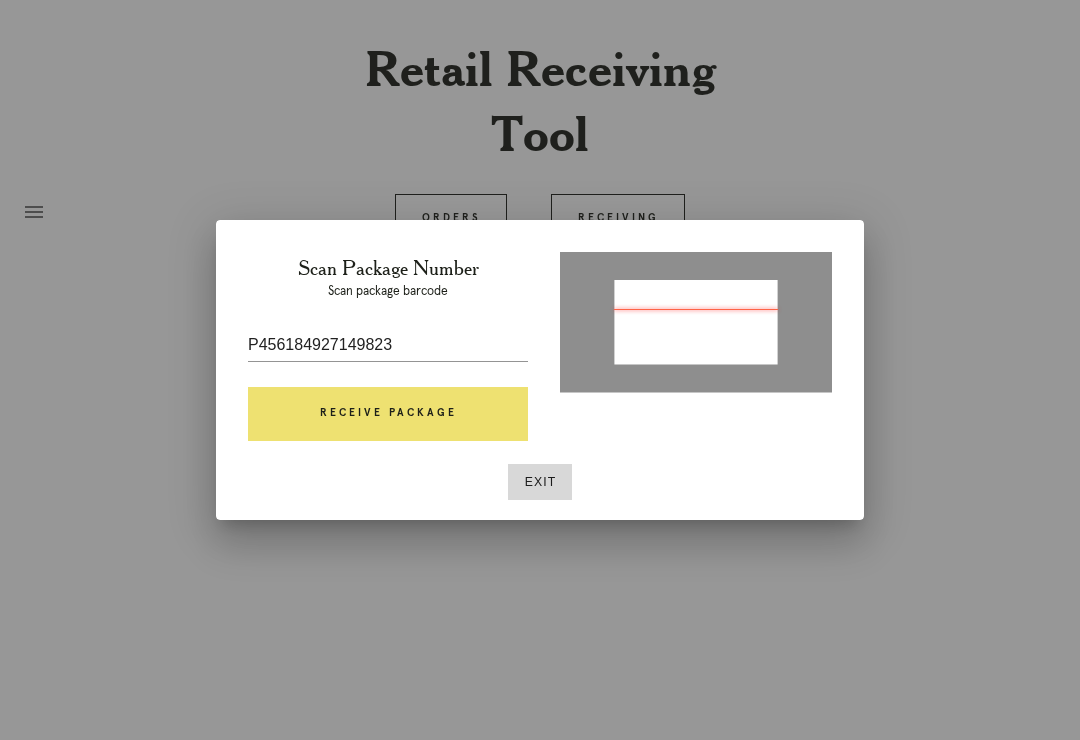 click on "Receive Package" at bounding box center (388, 414) 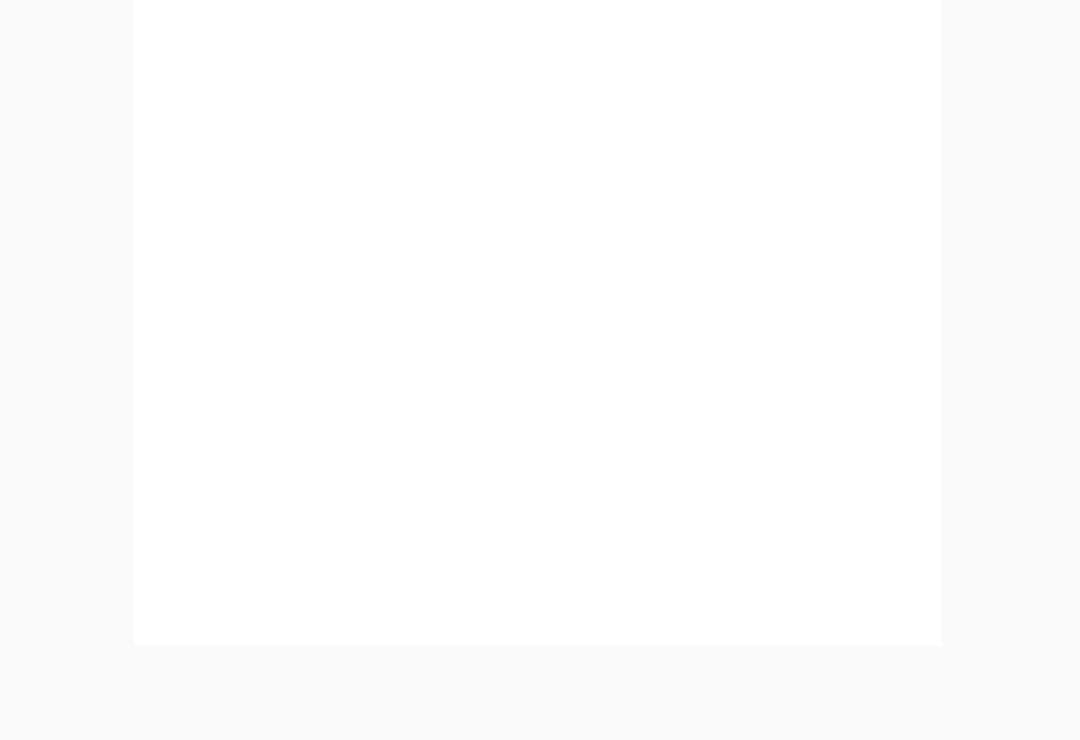 scroll, scrollTop: 928, scrollLeft: 0, axis: vertical 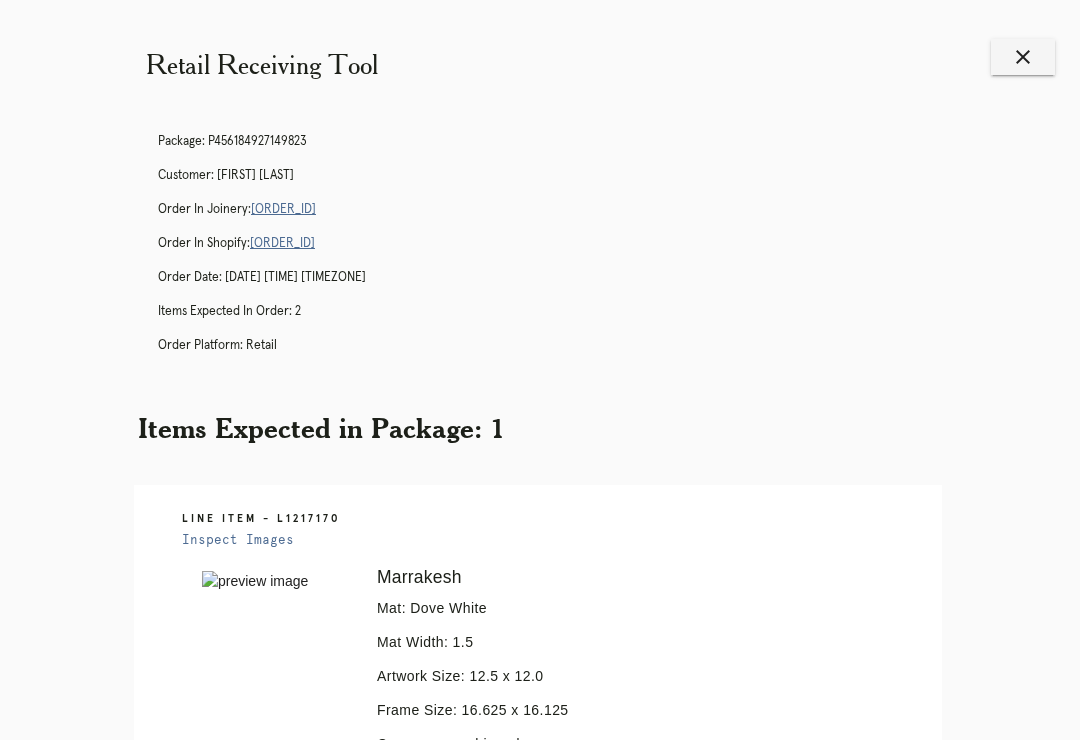 click on "close" at bounding box center (1023, 57) 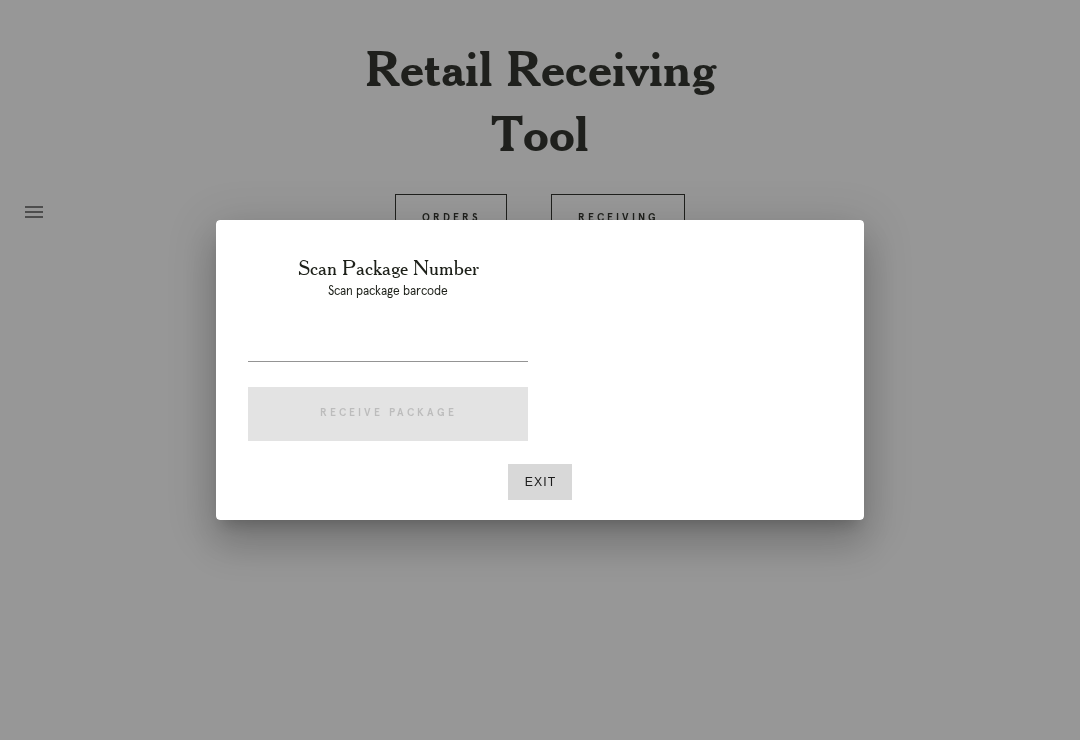 scroll, scrollTop: 0, scrollLeft: 0, axis: both 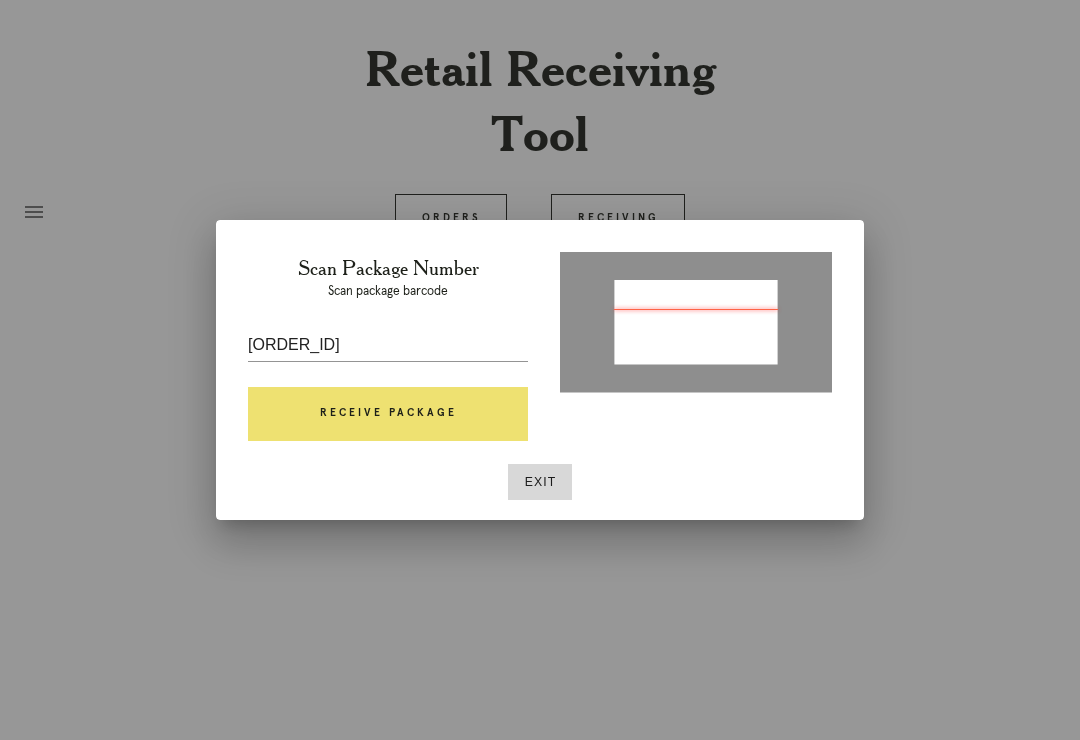 click on "Receive Package" at bounding box center (388, 414) 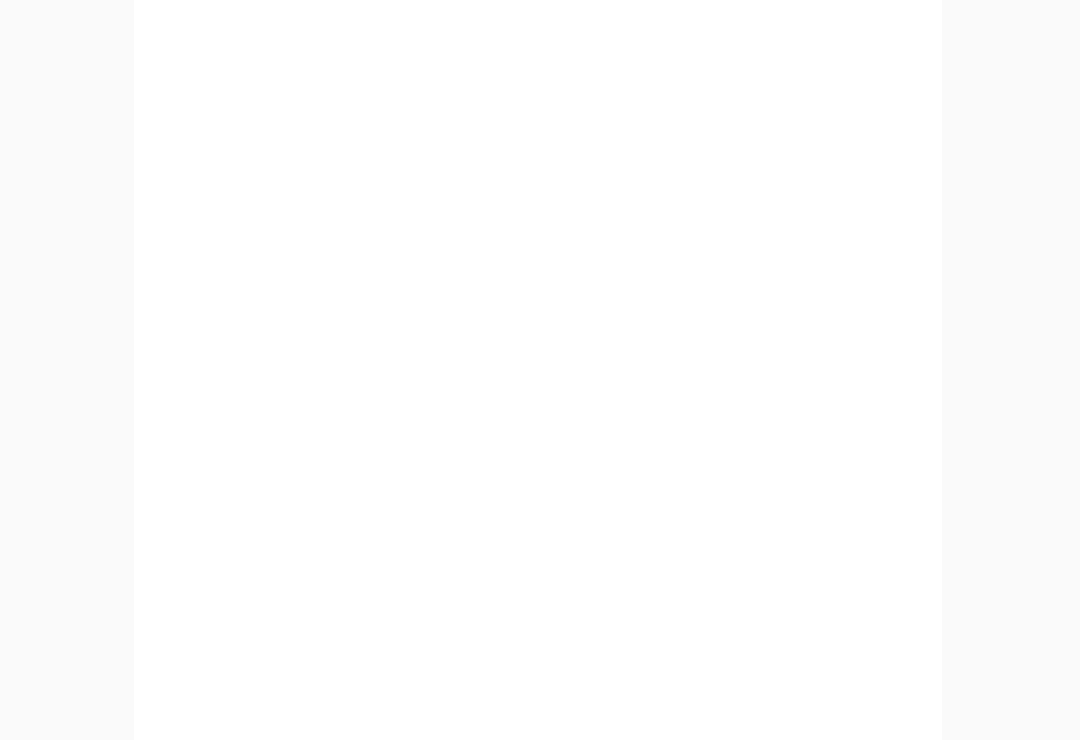 scroll, scrollTop: 892, scrollLeft: 0, axis: vertical 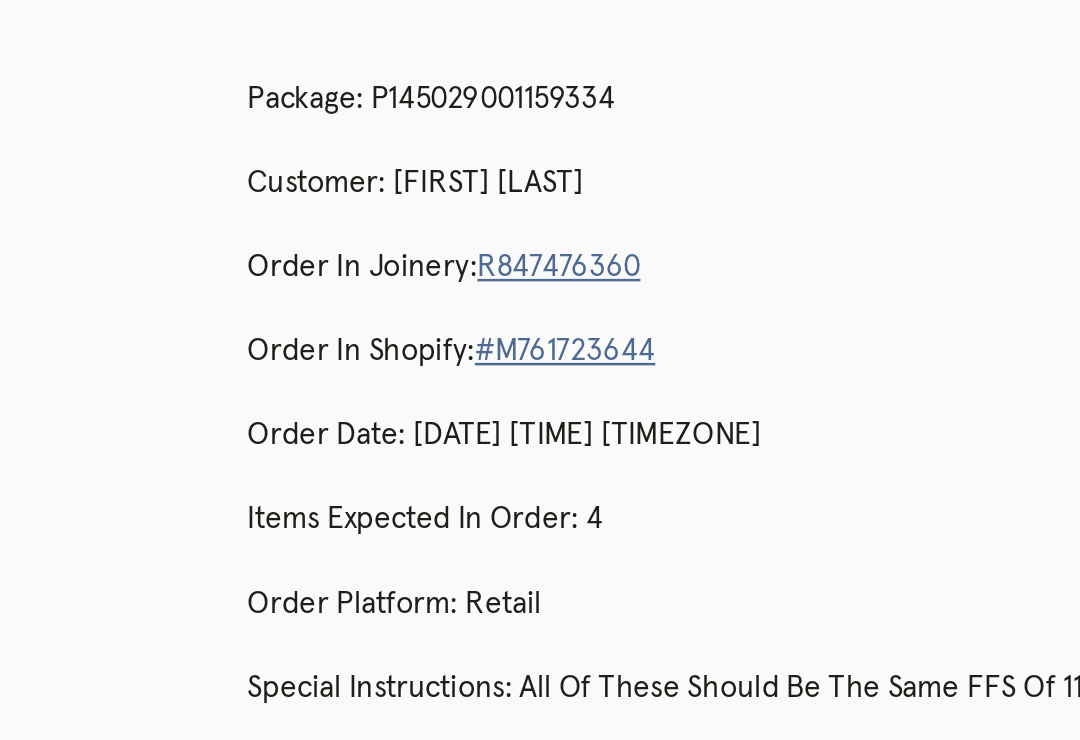 click on "Package: P145029001159334   Customer: [FIRST] [LAST]
Order in Joinery:
R847476360
Order in Shopify:
#M761723644
Order Date:
[DATE] [TIME] [TIMEZONE]
Items Expected in Order: 4   Order Platform: retail
Special Instructions: All of these should be the same FFS of 11.875 w x 14.875 h! - TH - 6.29.25" at bounding box center [560, 269] 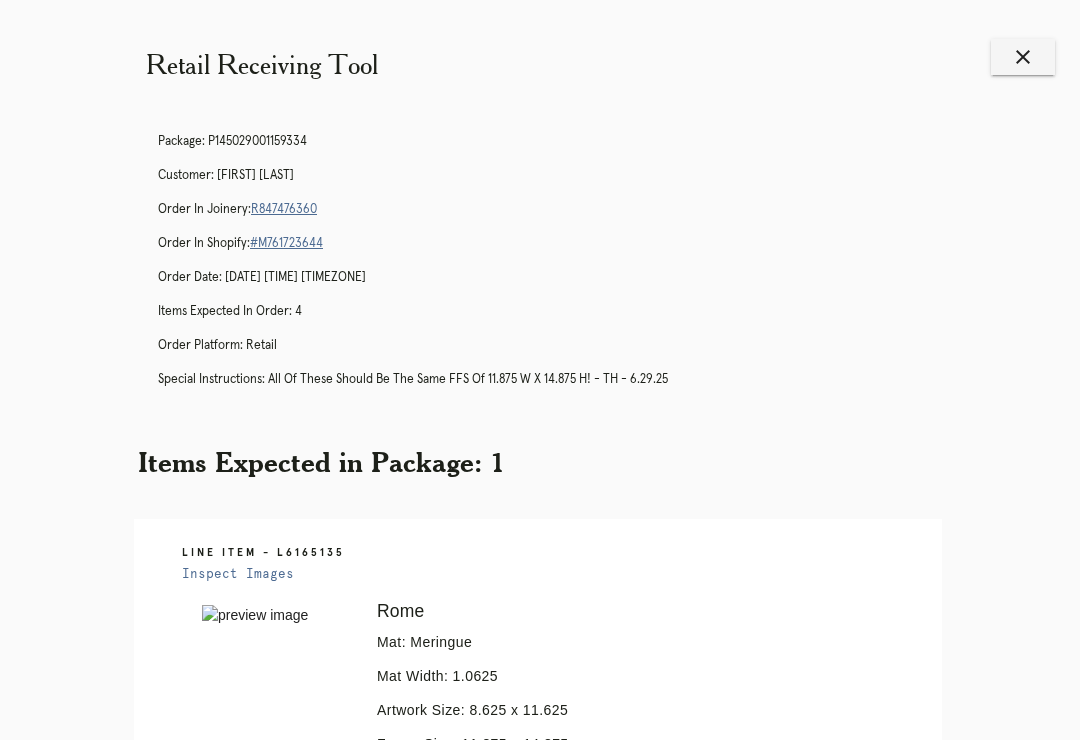 click on "close" at bounding box center [1023, 57] 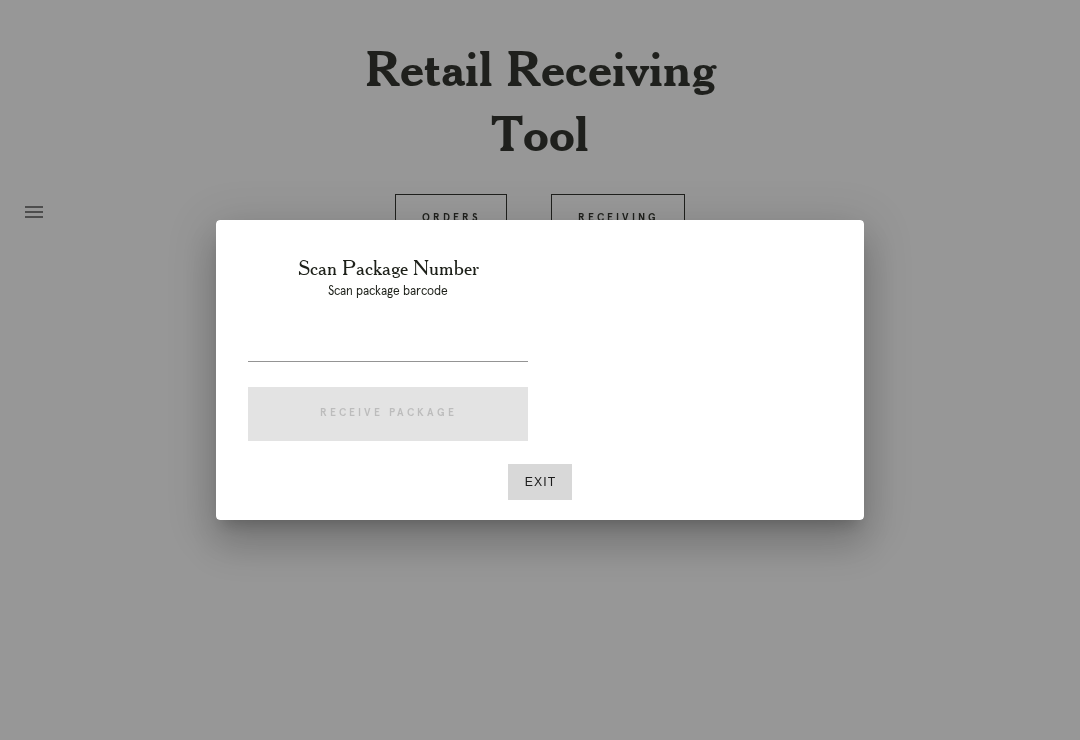 scroll, scrollTop: 0, scrollLeft: 0, axis: both 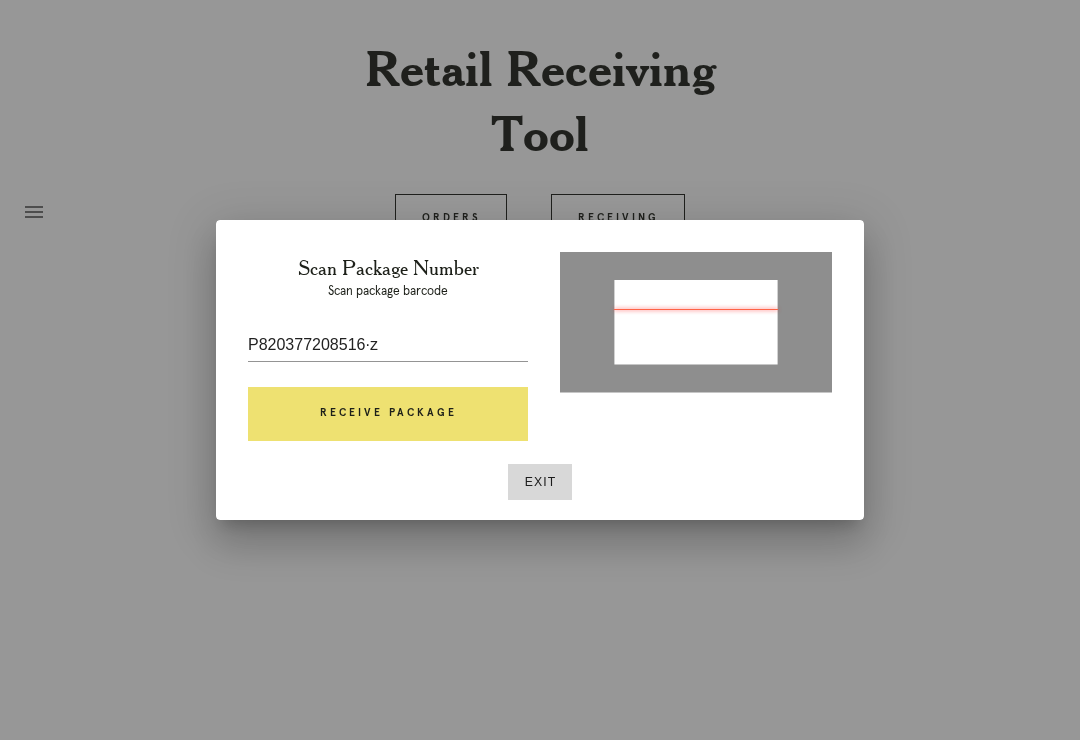 click on "Receive Package" at bounding box center [388, 414] 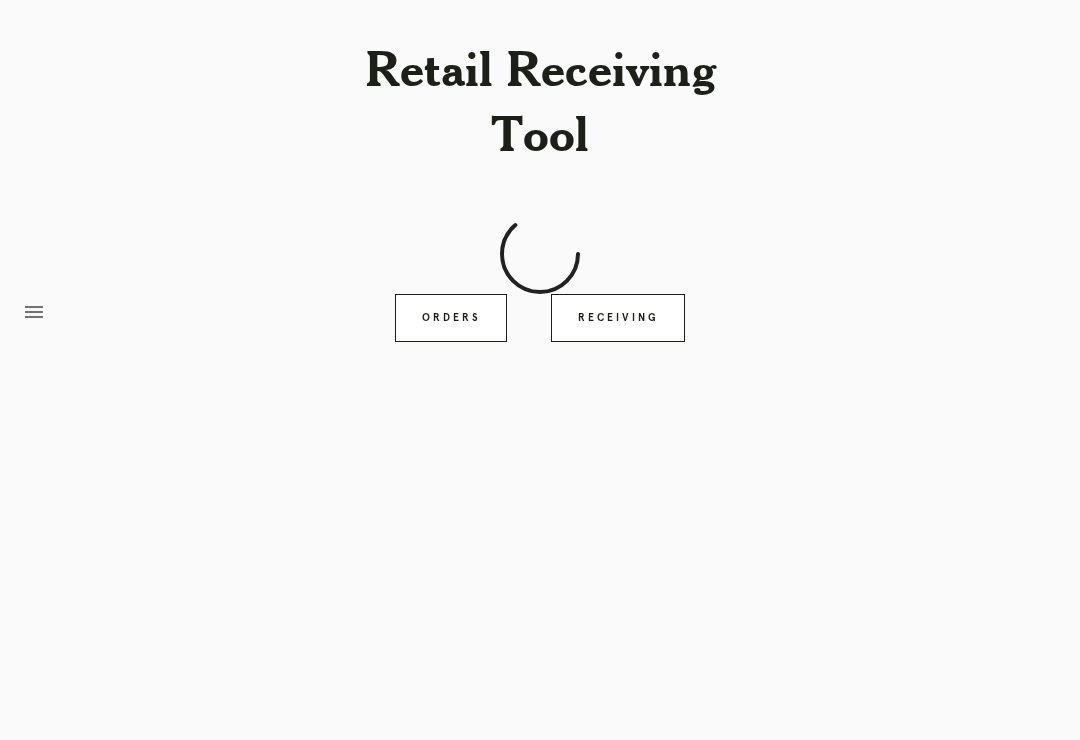 click on "Receiving" at bounding box center (618, 318) 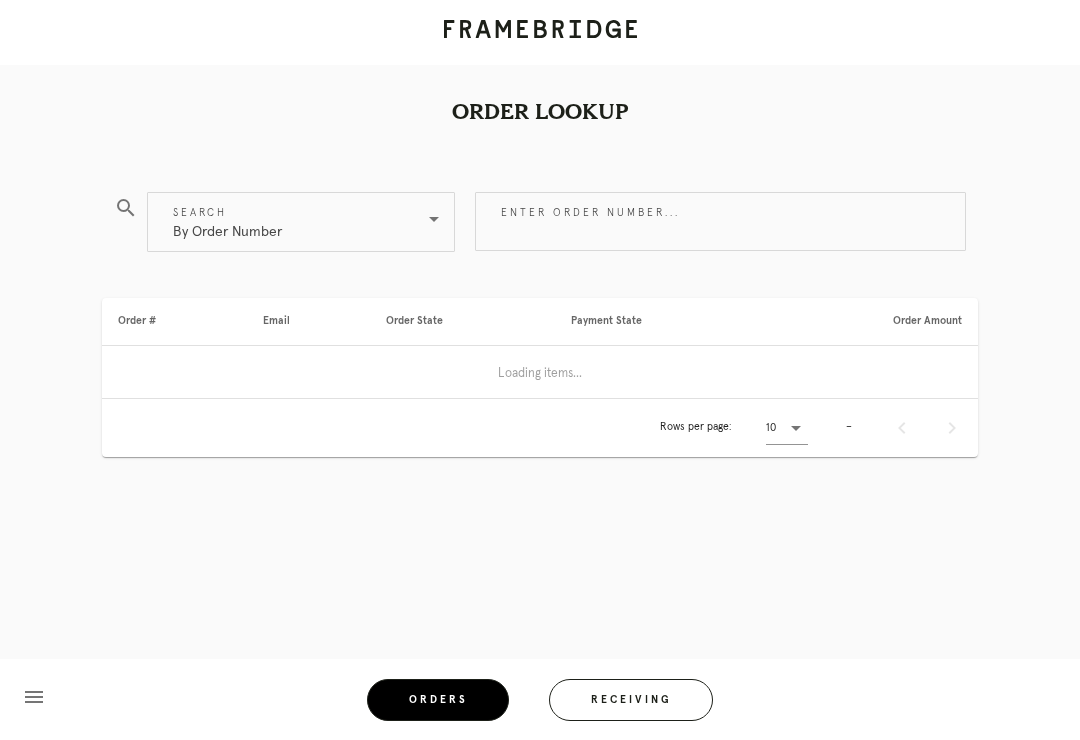 click on "Receiving" at bounding box center (631, 700) 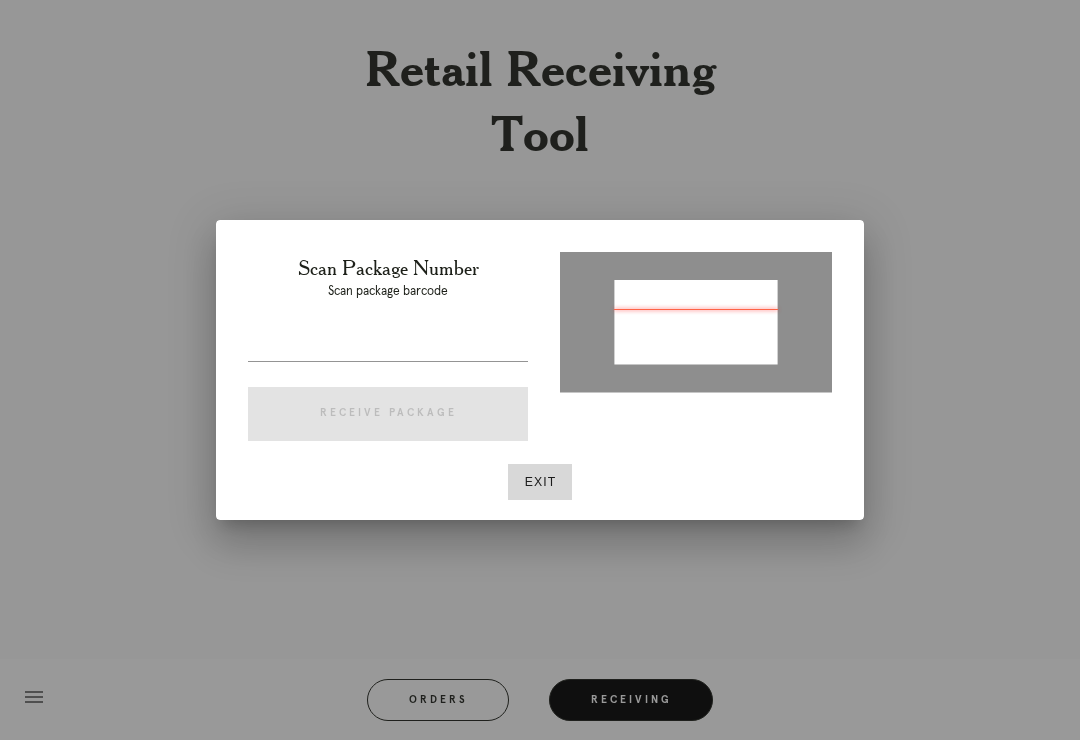 click at bounding box center (696, 322) 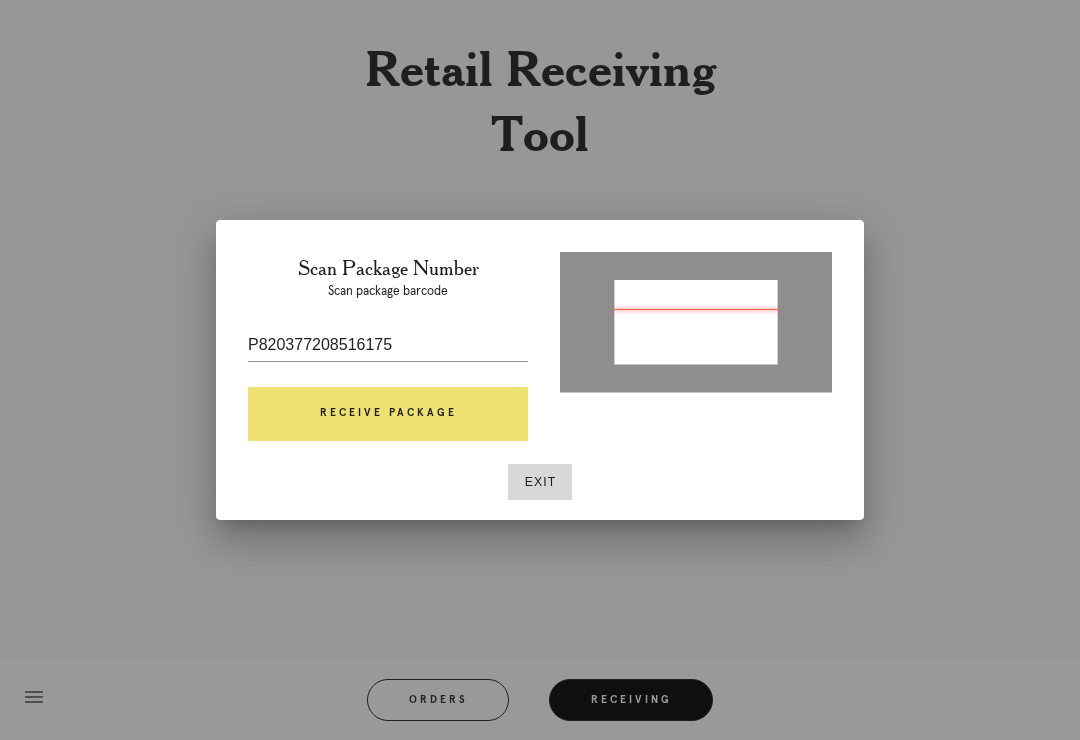 click on "Receive Package" at bounding box center (388, 414) 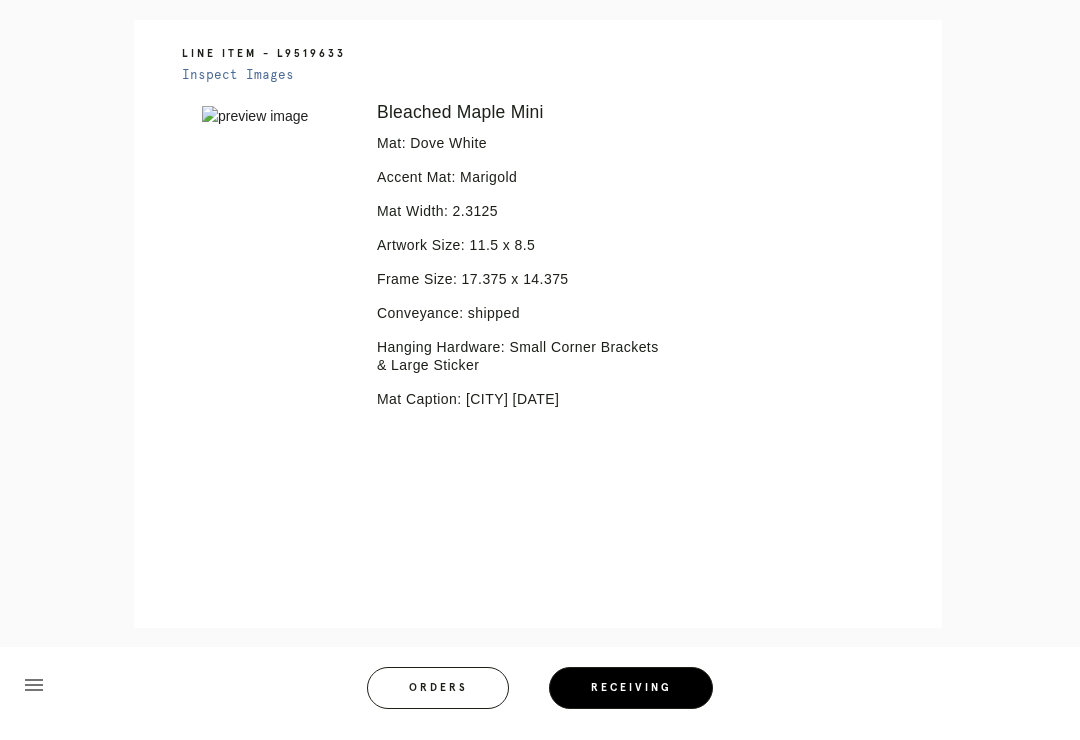 scroll, scrollTop: 450, scrollLeft: 0, axis: vertical 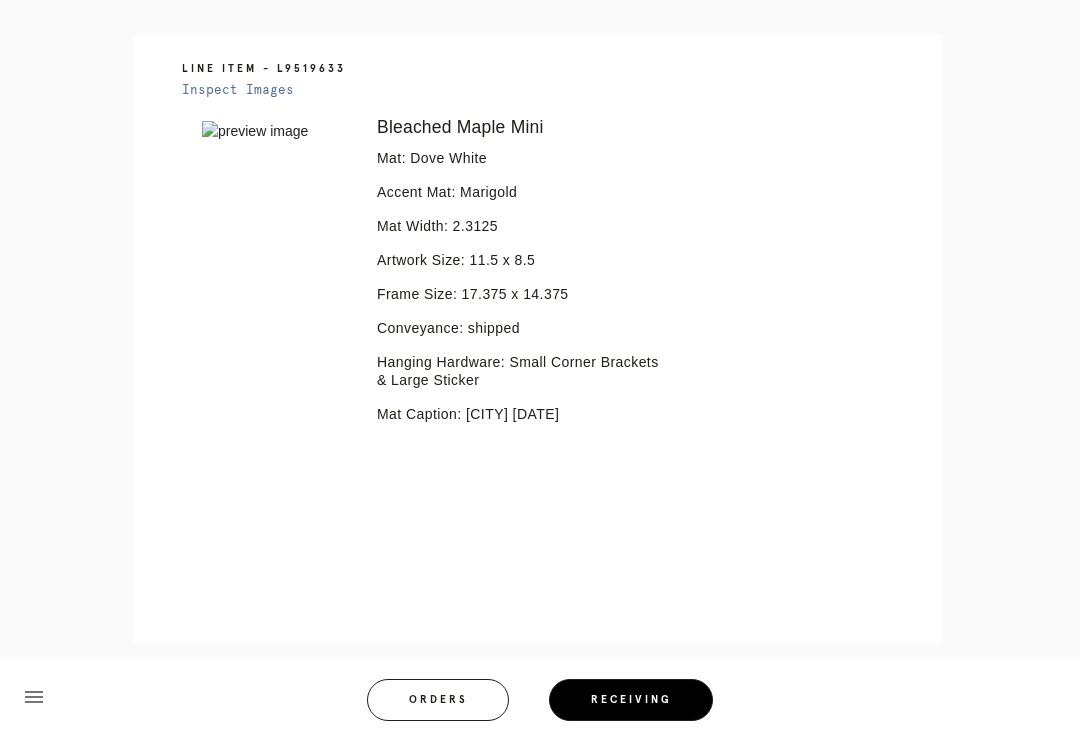 click on "Receiving" at bounding box center (631, 700) 